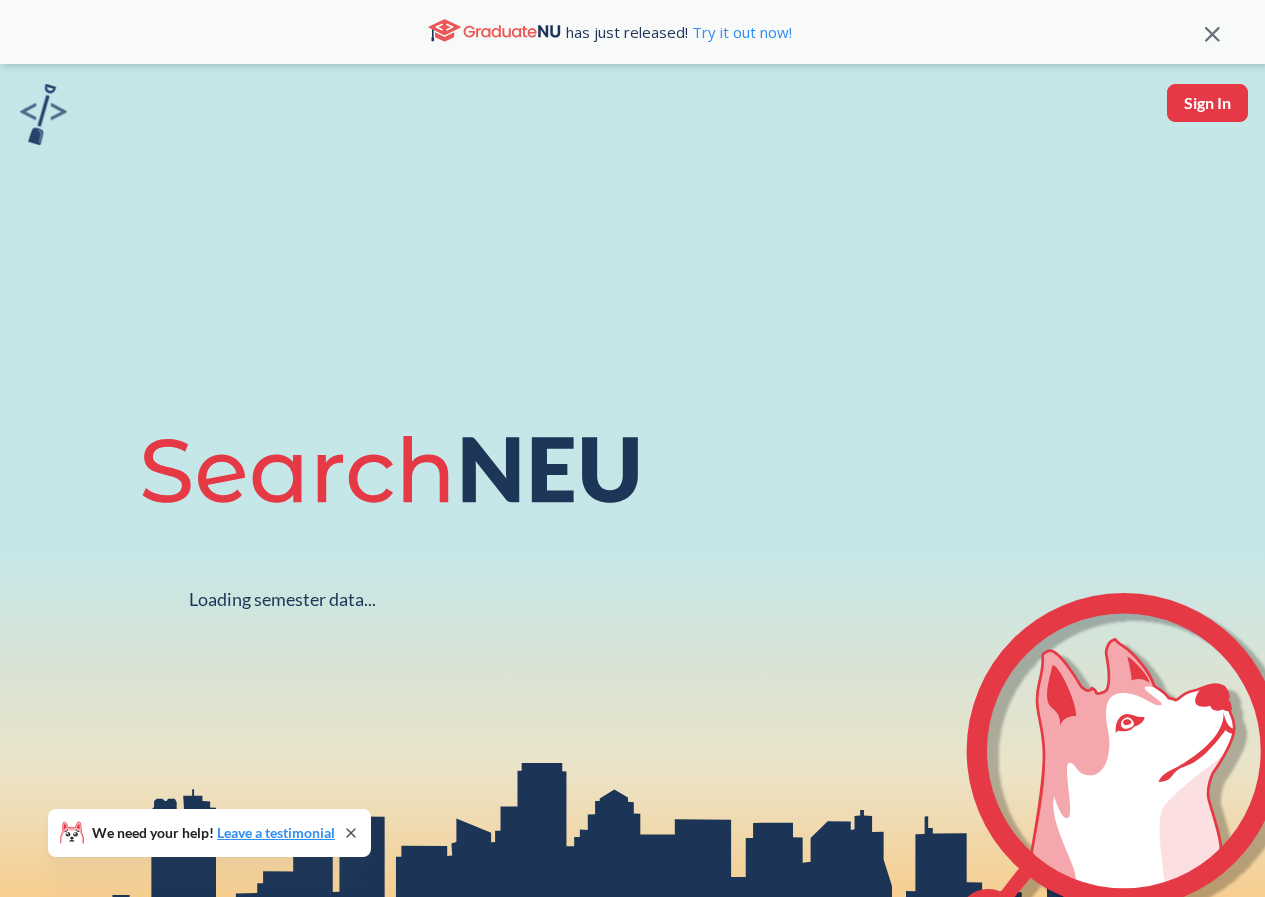 scroll, scrollTop: 0, scrollLeft: 0, axis: both 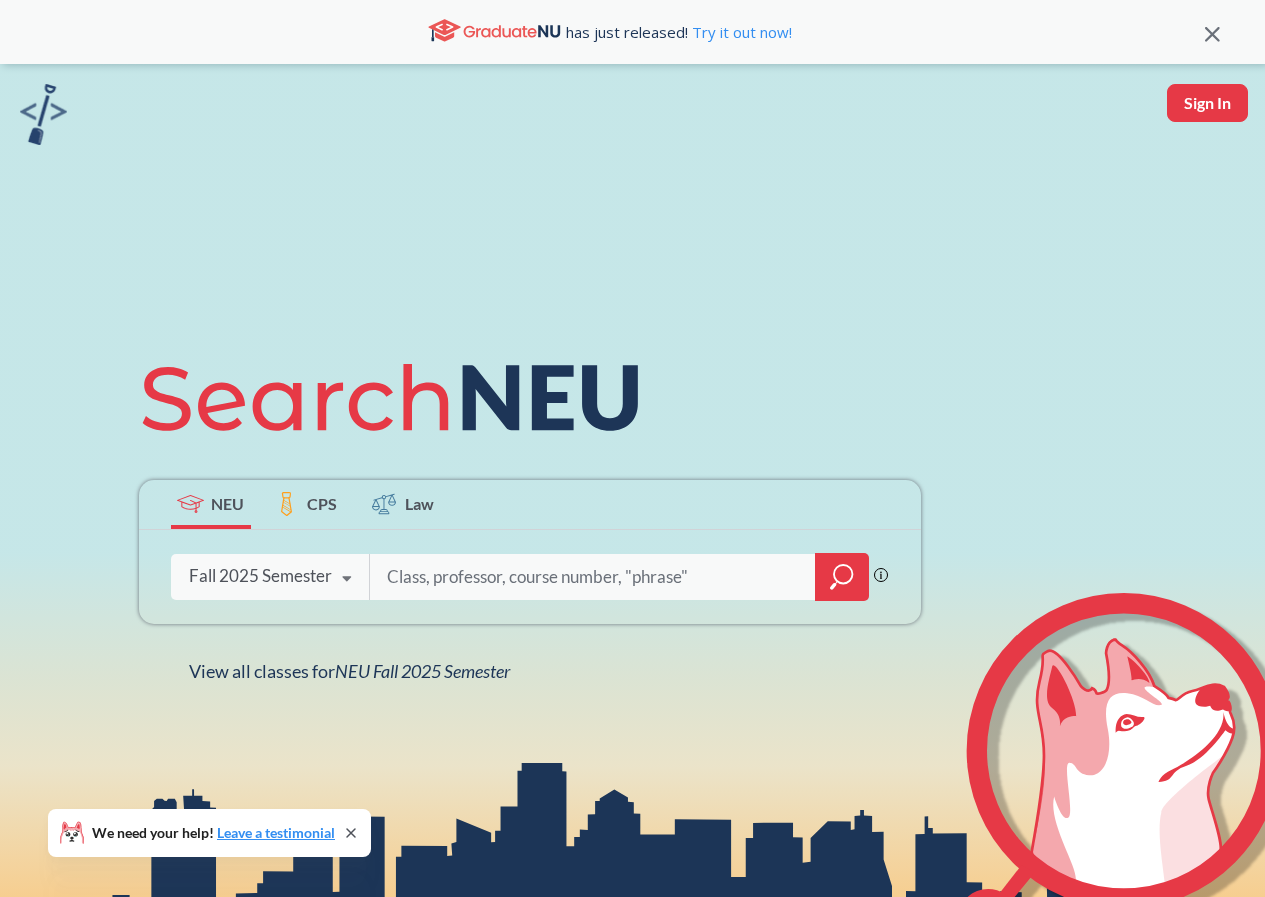 click at bounding box center (593, 577) 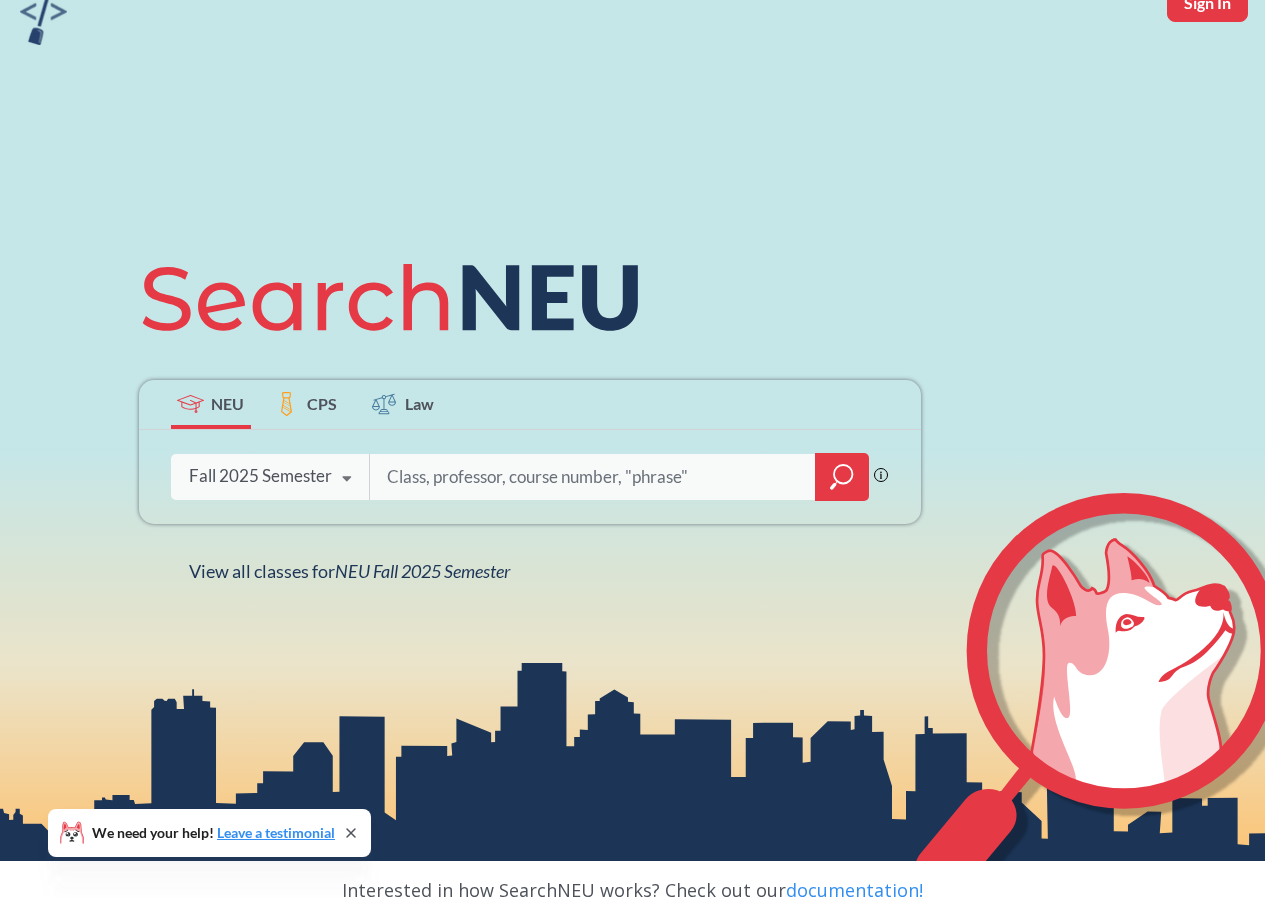 click 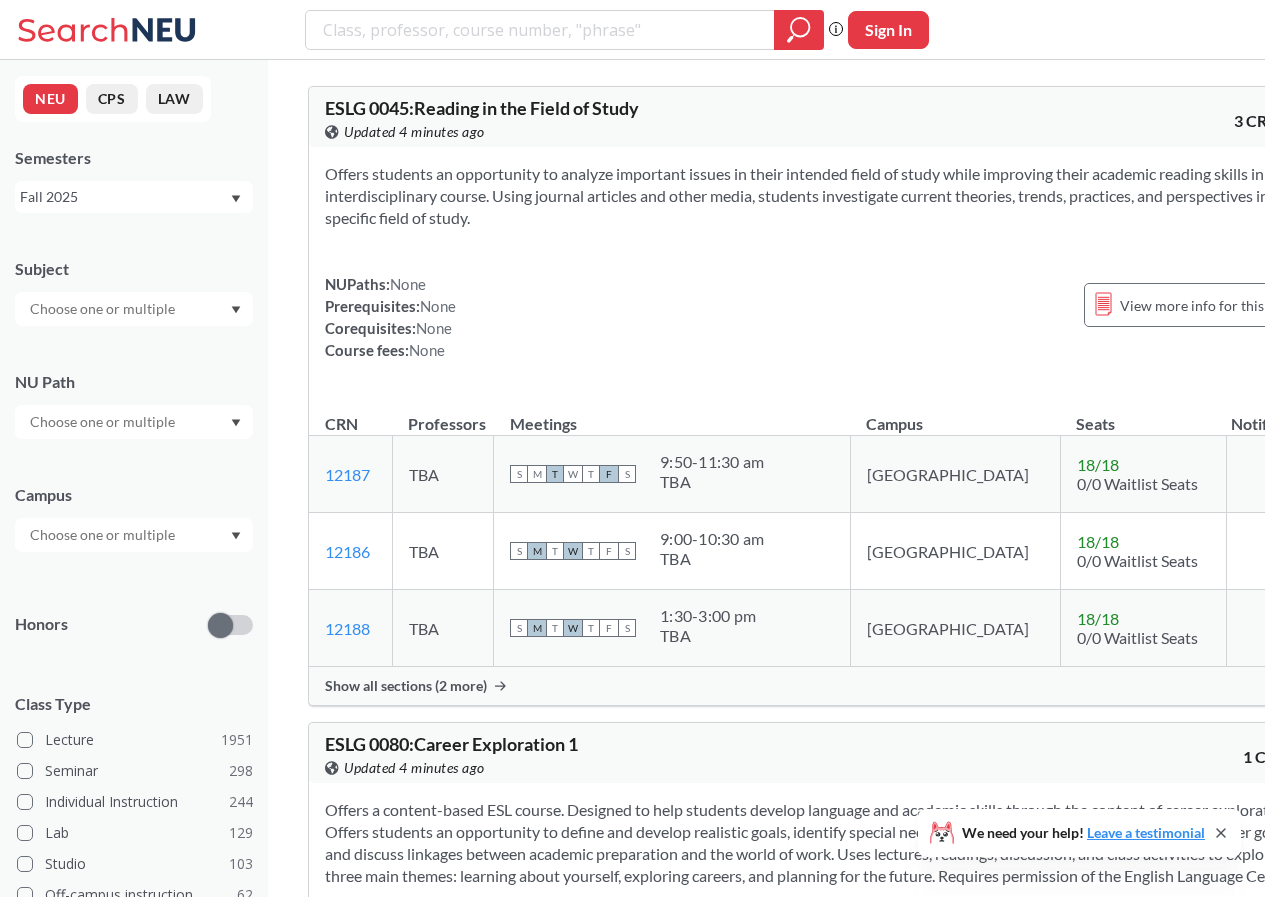 click 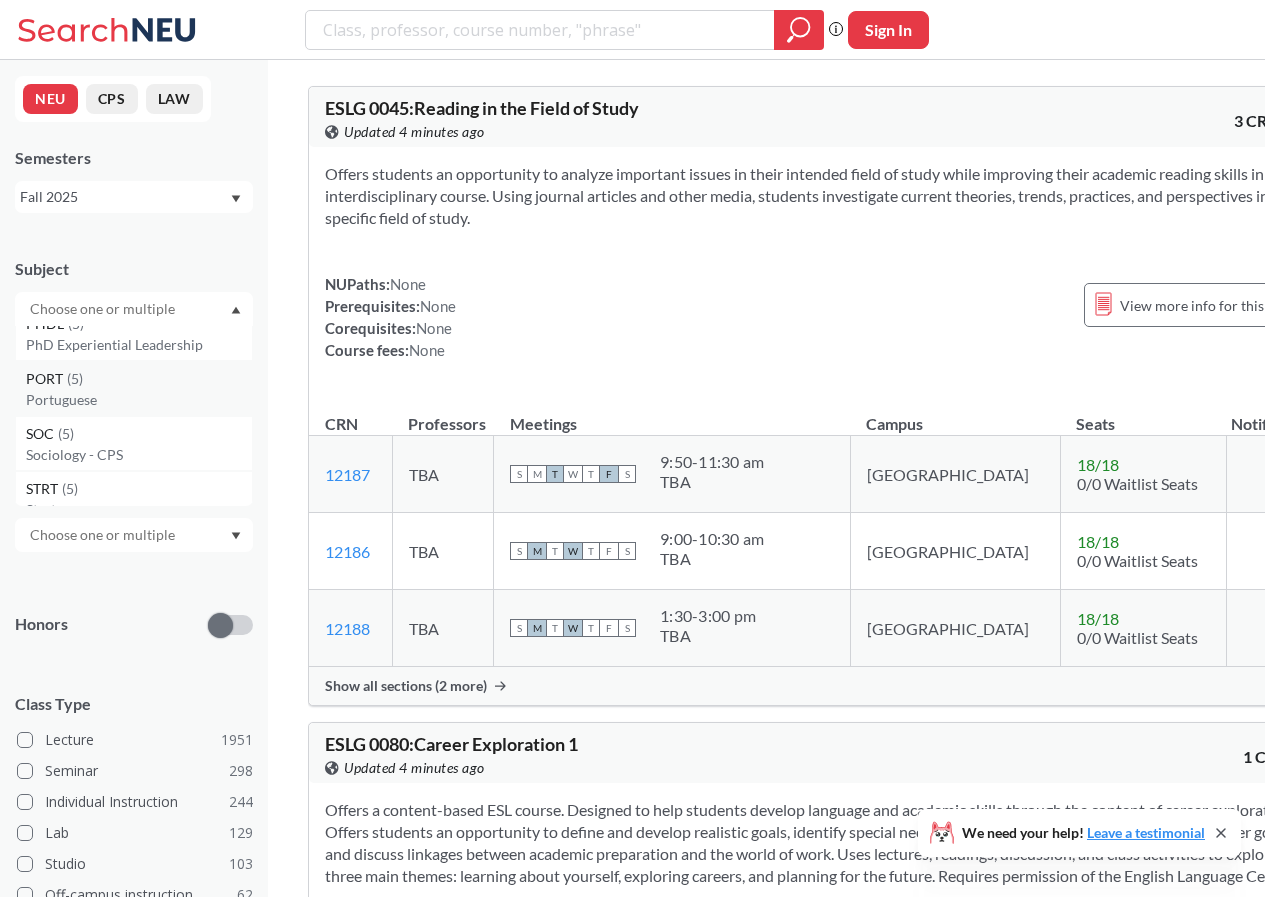 scroll, scrollTop: 6800, scrollLeft: 0, axis: vertical 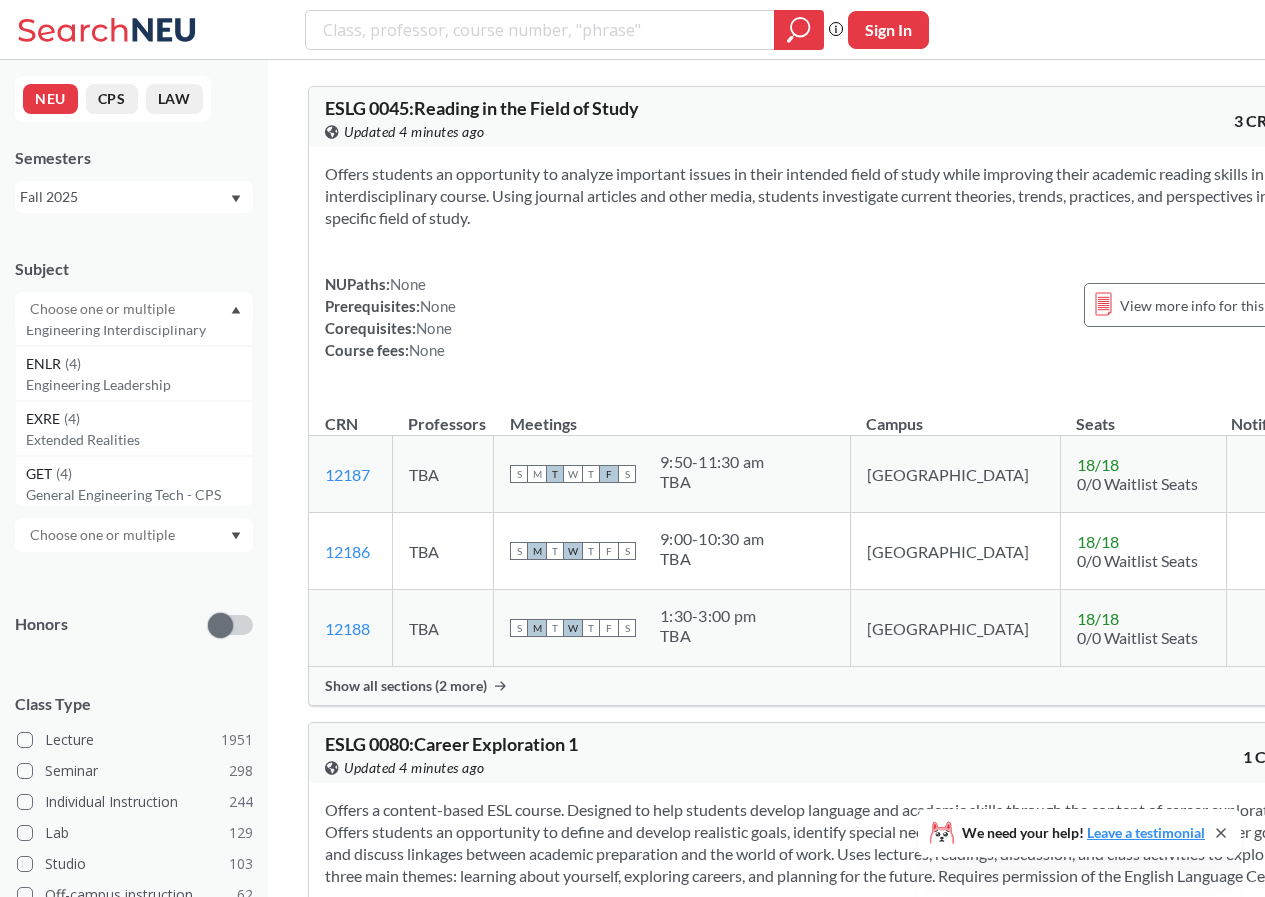click at bounding box center (134, 309) 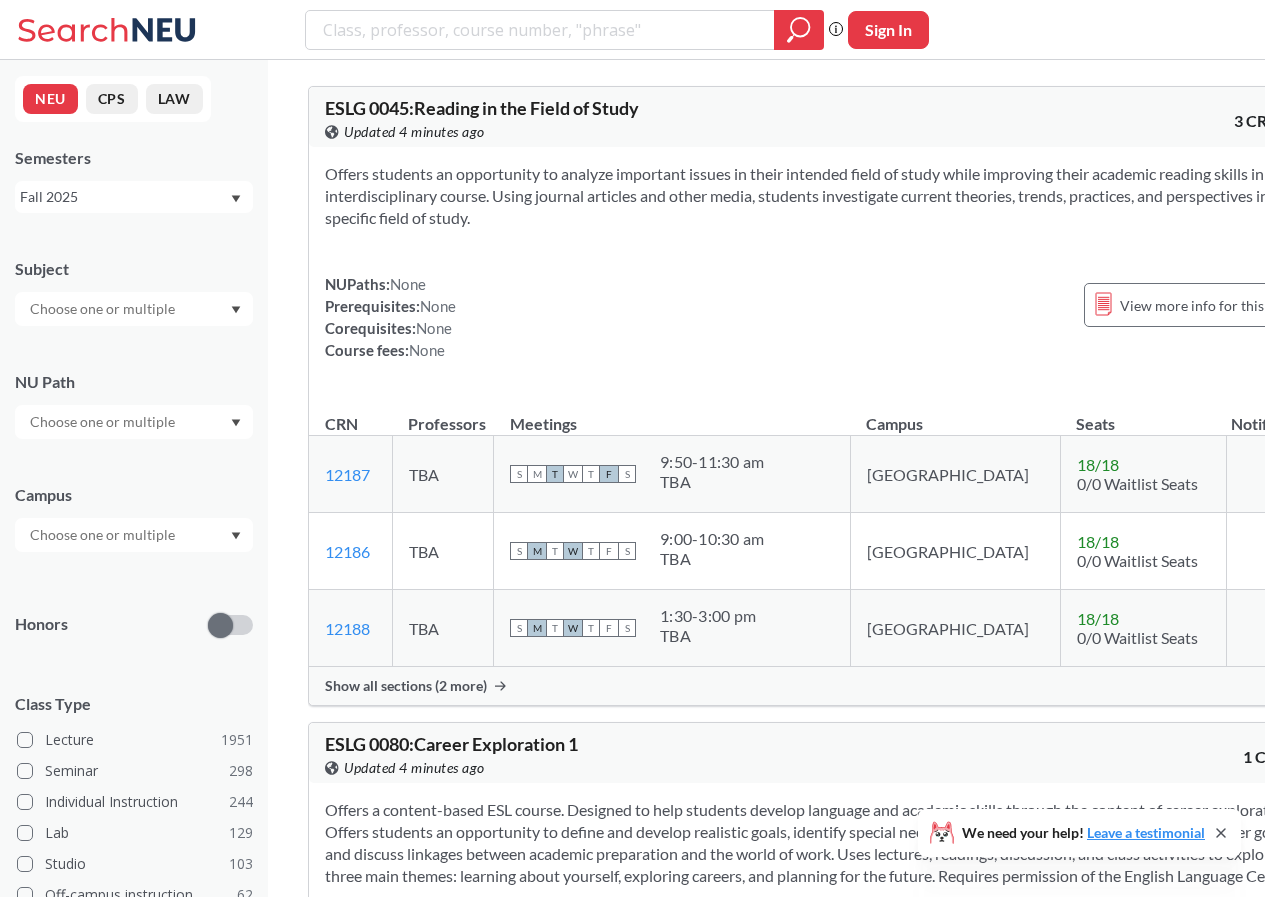 click at bounding box center (134, 422) 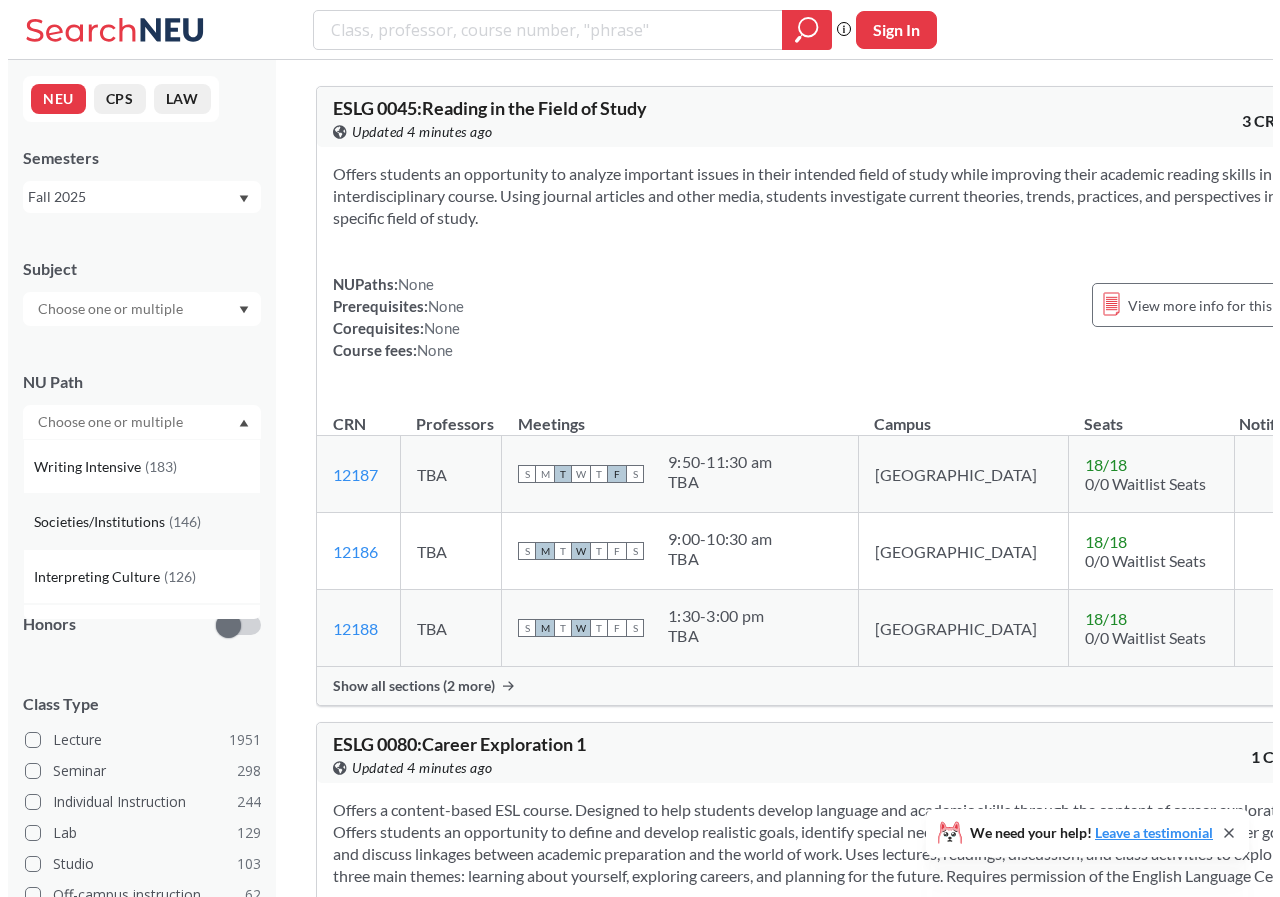 scroll, scrollTop: 100, scrollLeft: 0, axis: vertical 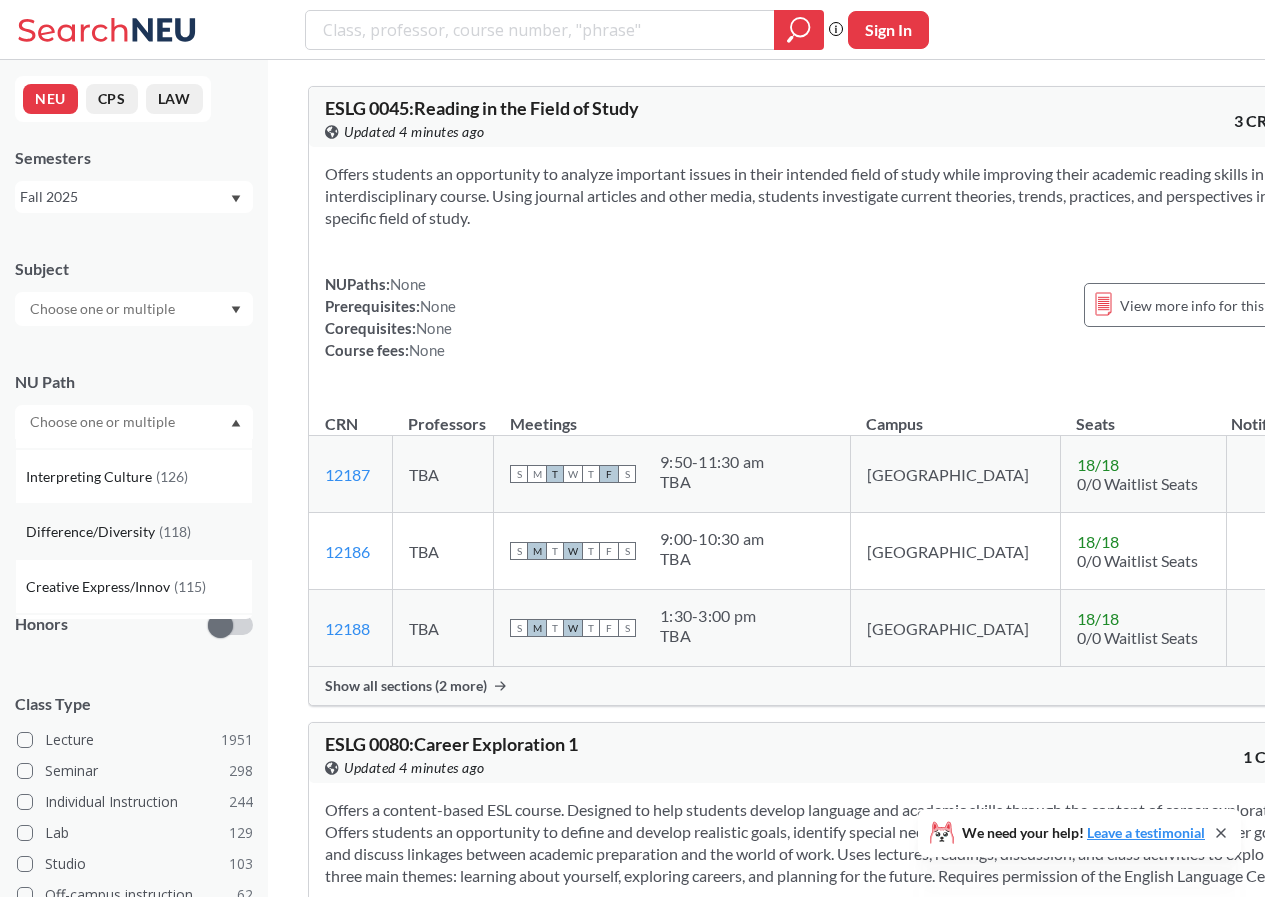 click on "( 118 )" at bounding box center (175, 531) 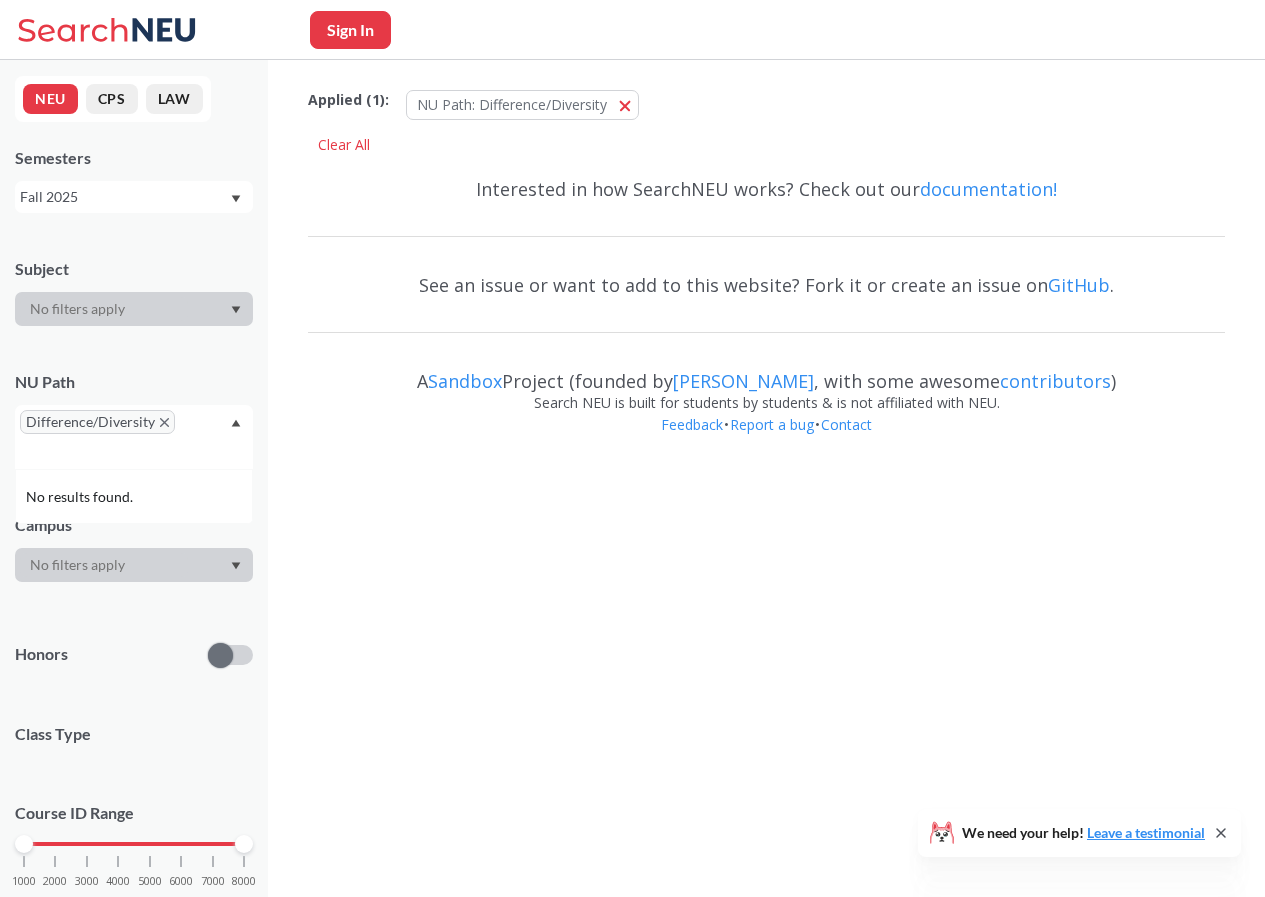 scroll, scrollTop: 0, scrollLeft: 0, axis: both 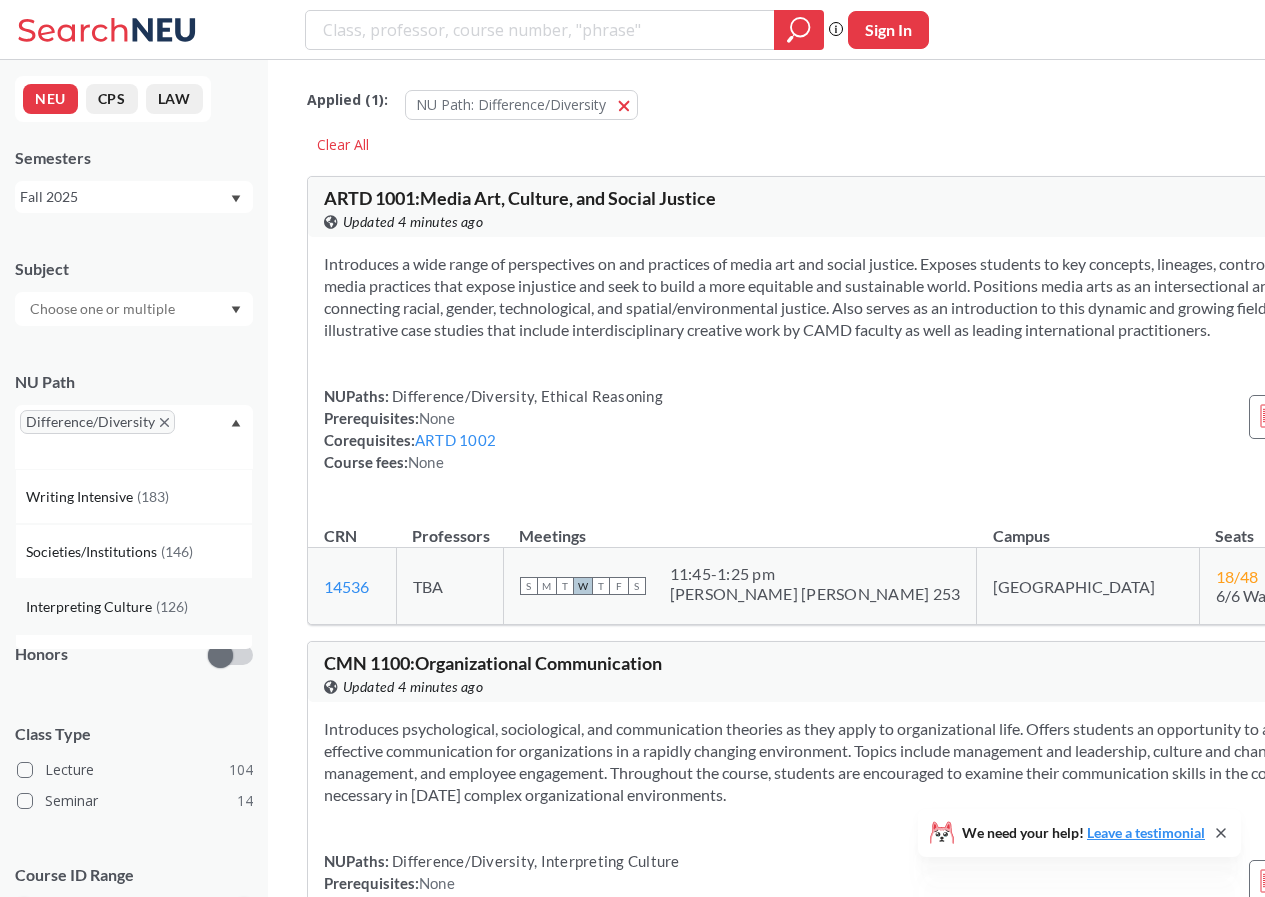 click on "Interpreting Culture" at bounding box center (91, 607) 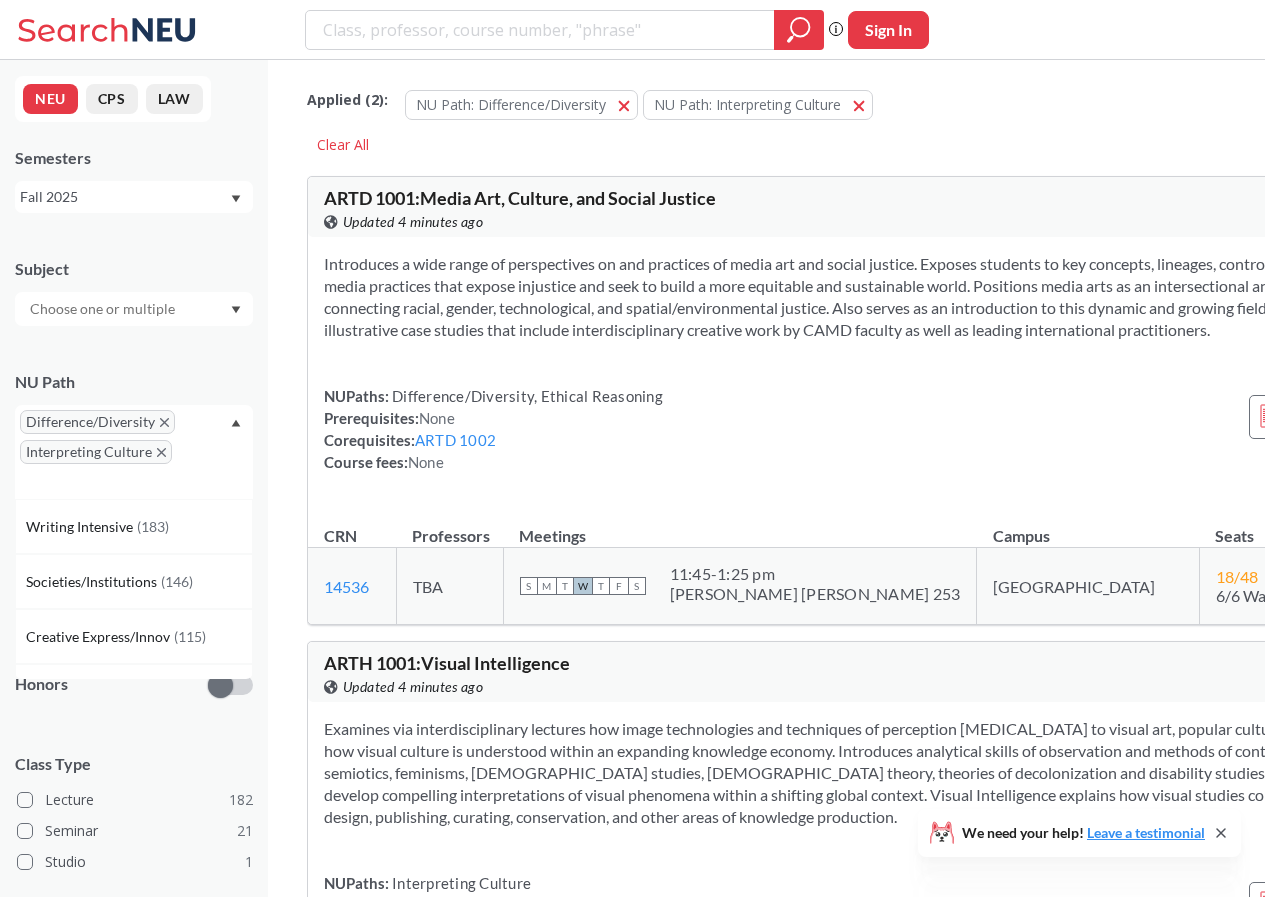 click 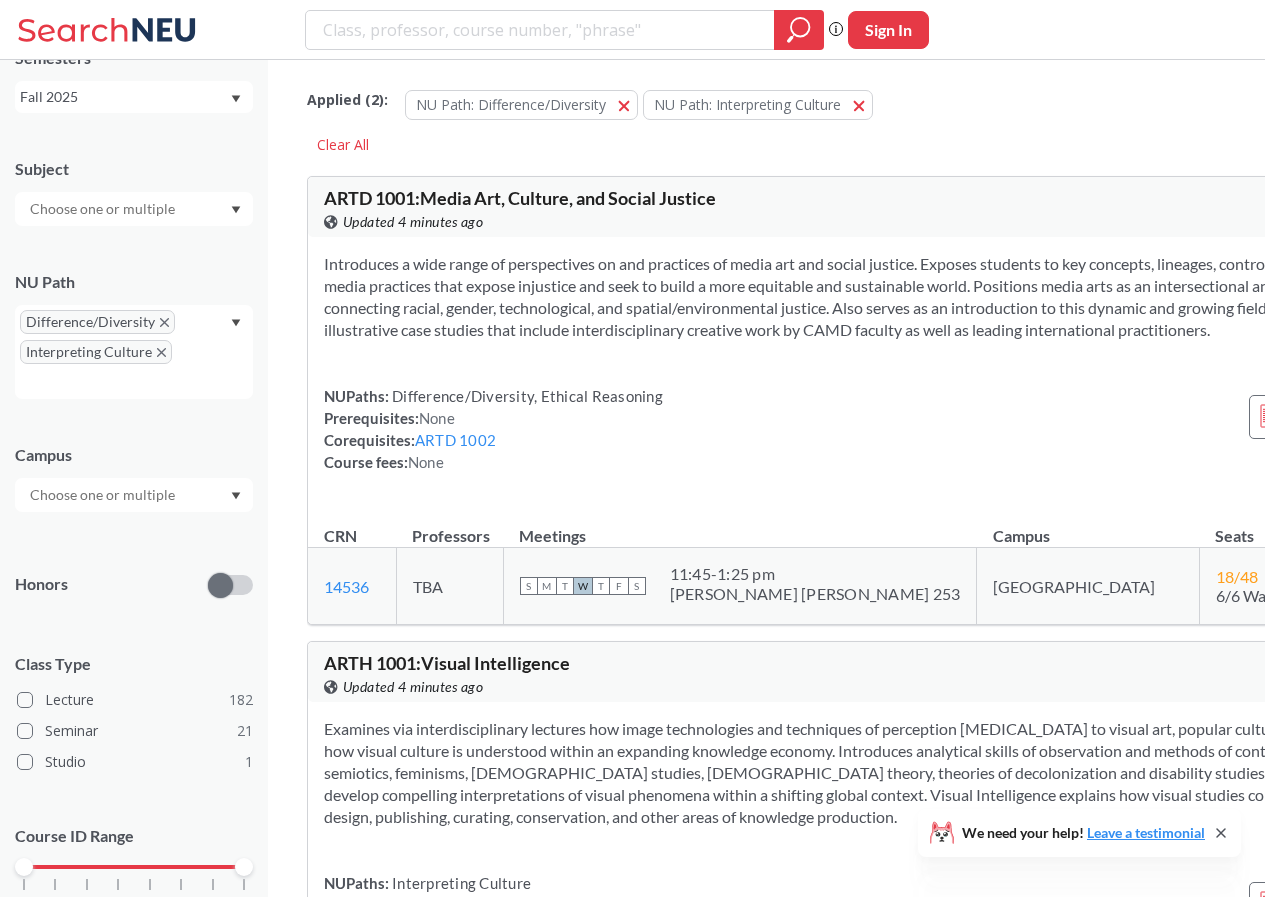 scroll, scrollTop: 178, scrollLeft: 0, axis: vertical 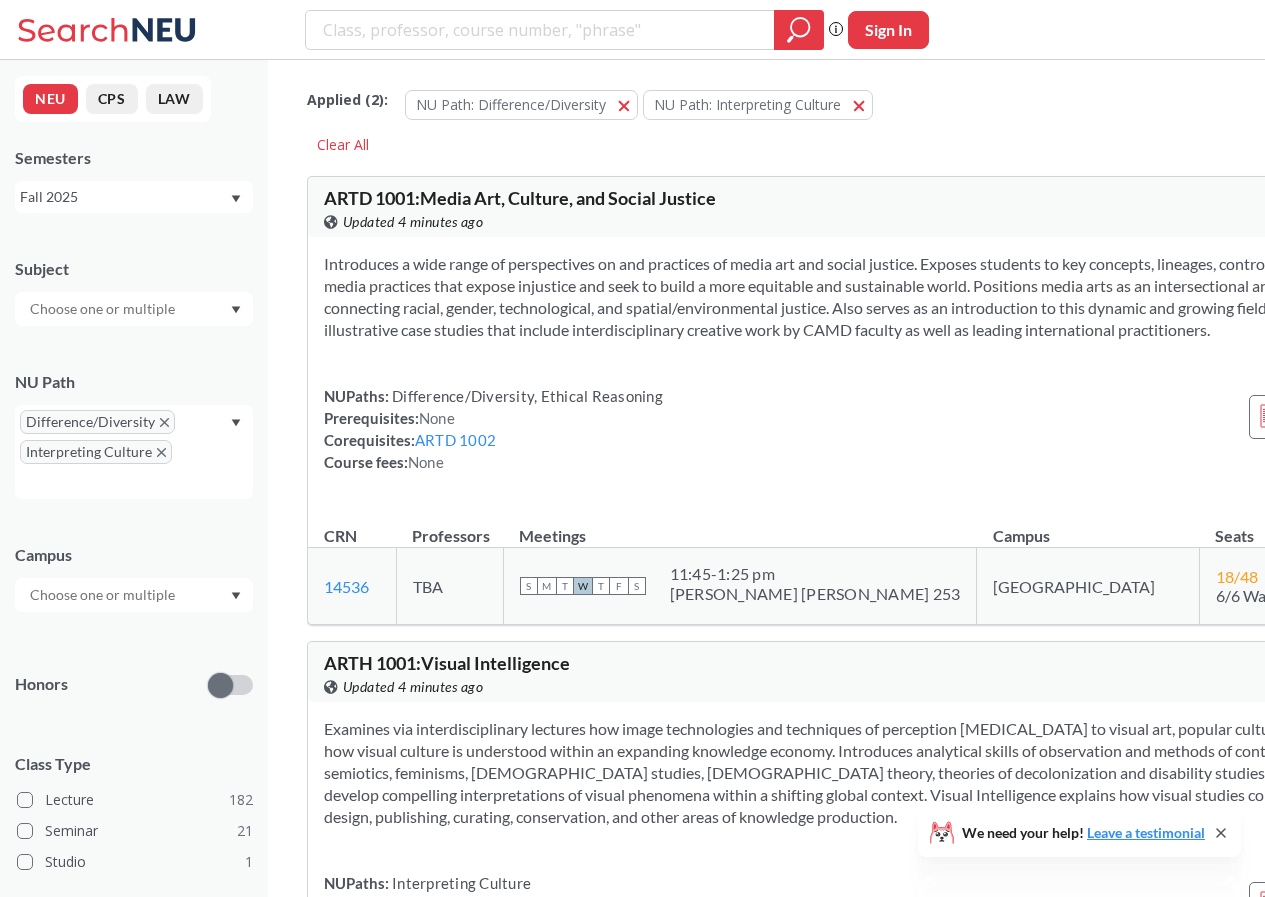click 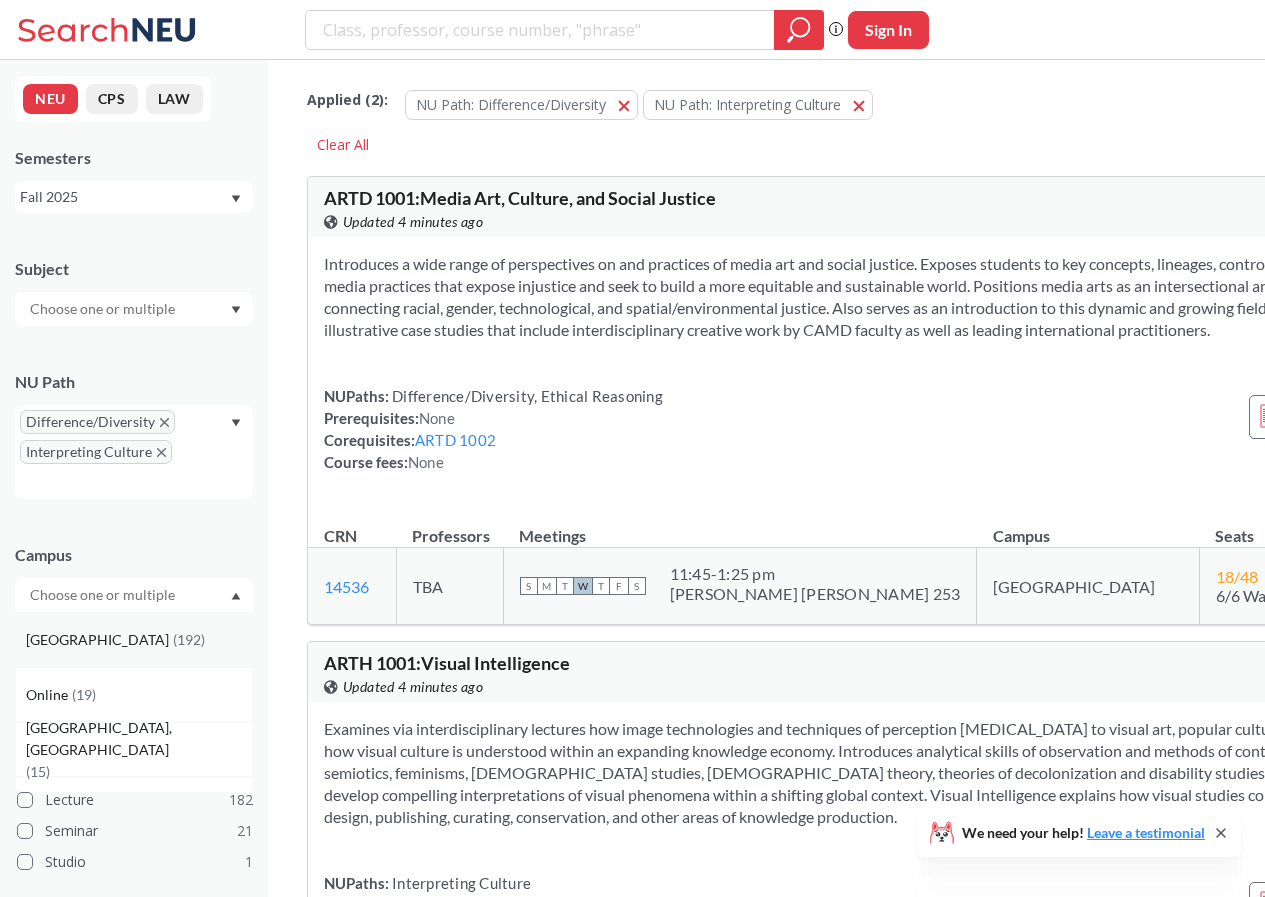 click on "[GEOGRAPHIC_DATA] ( 192 )" at bounding box center [139, 640] 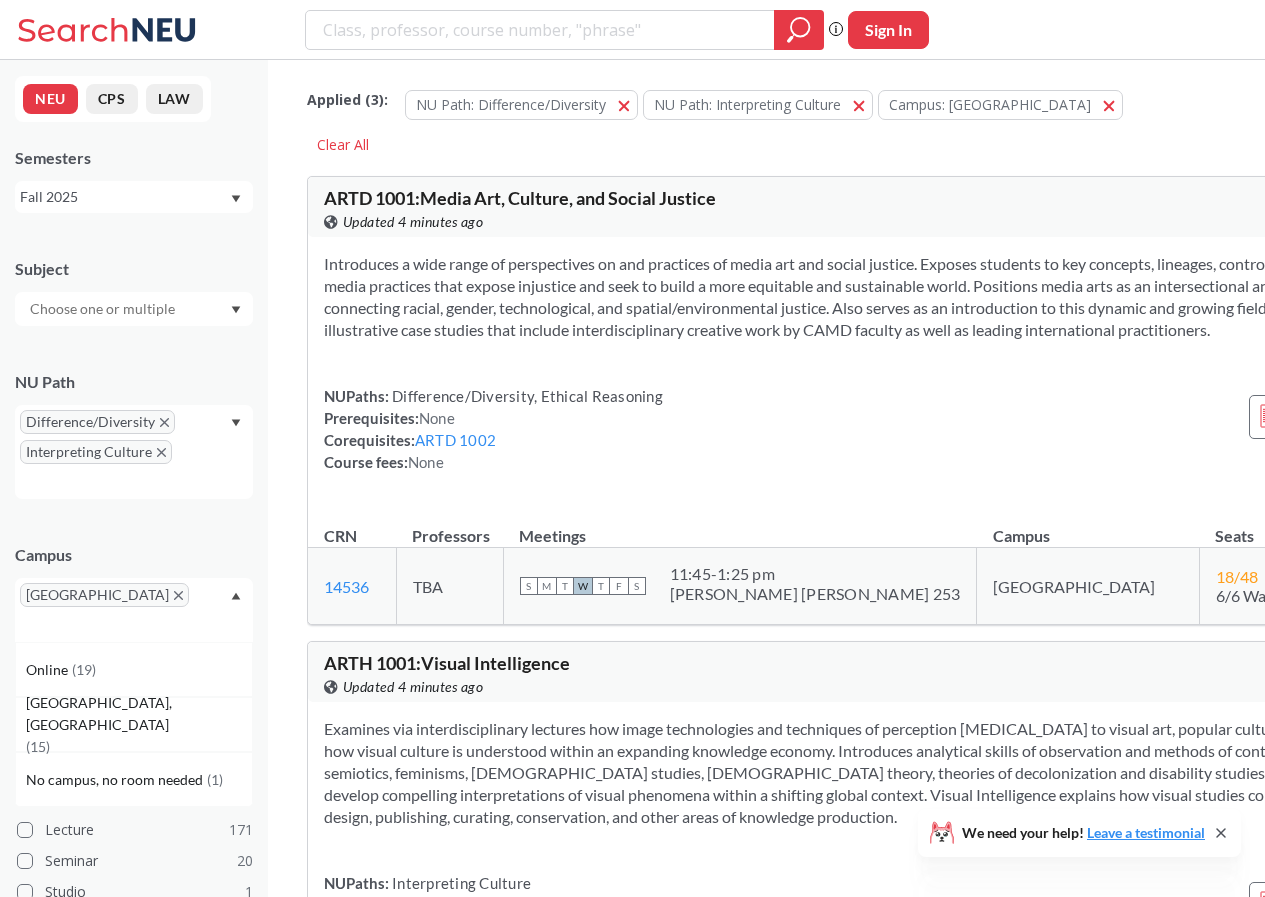 click 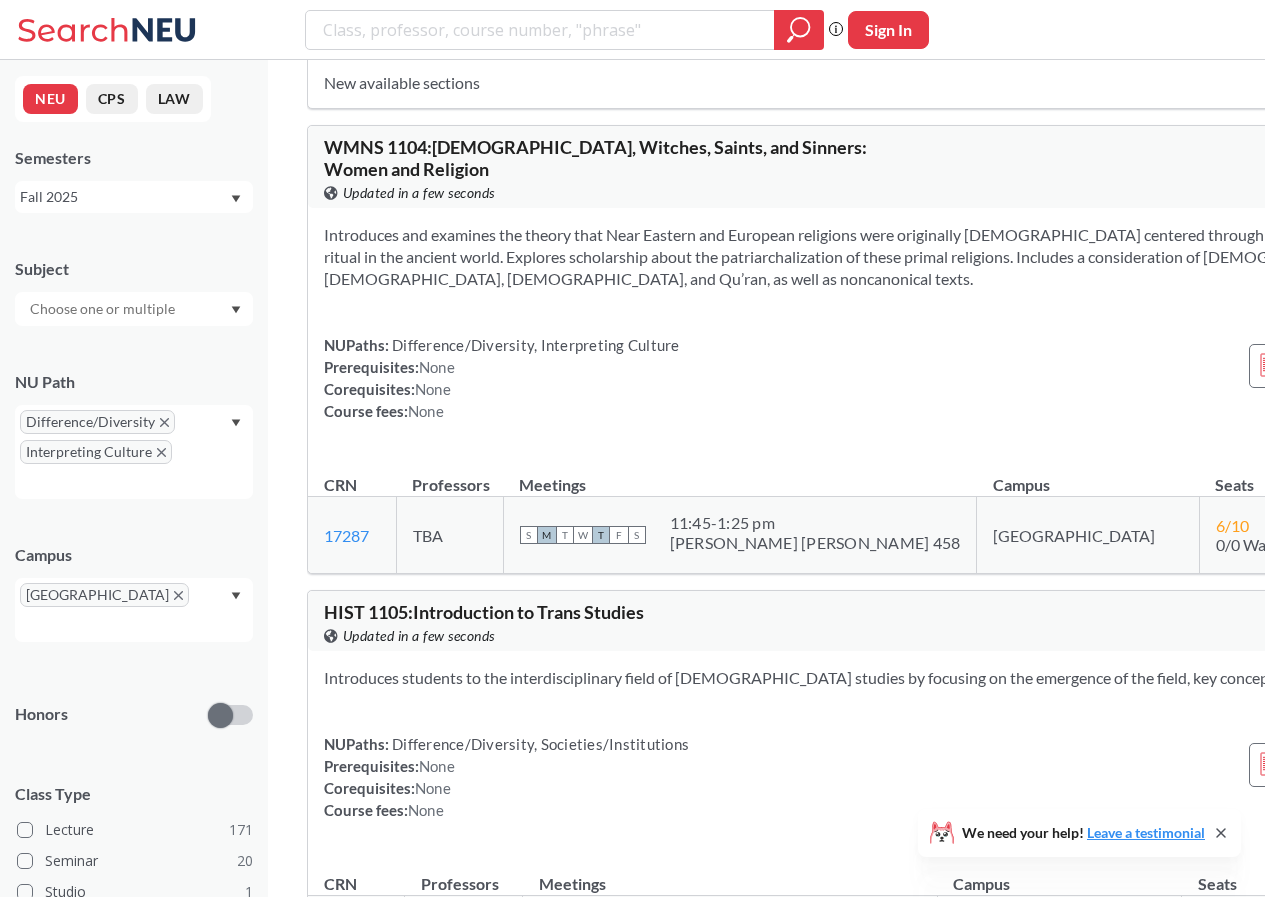 scroll, scrollTop: 8100, scrollLeft: 0, axis: vertical 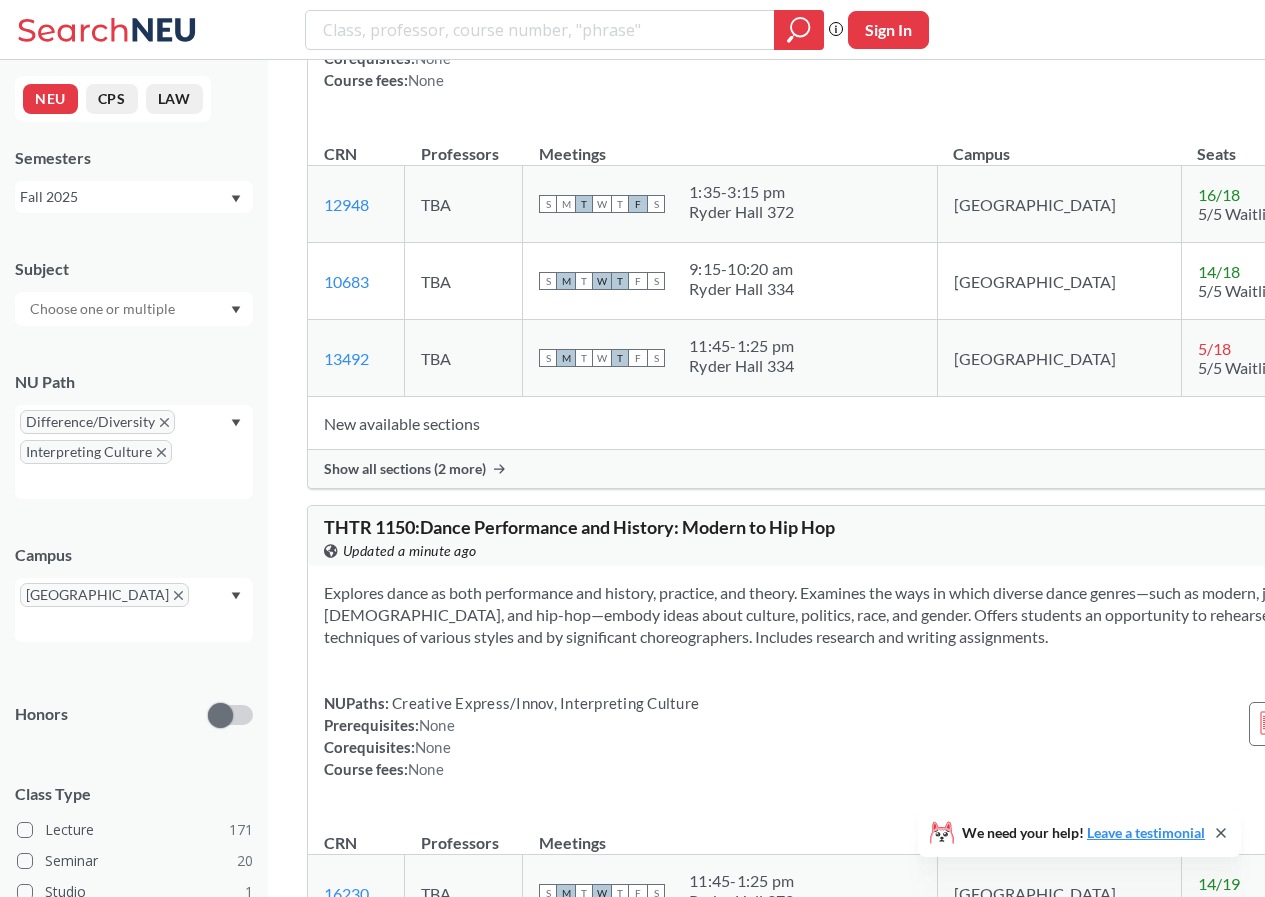 drag, startPoint x: 730, startPoint y: 368, endPoint x: 734, endPoint y: 386, distance: 18.439089 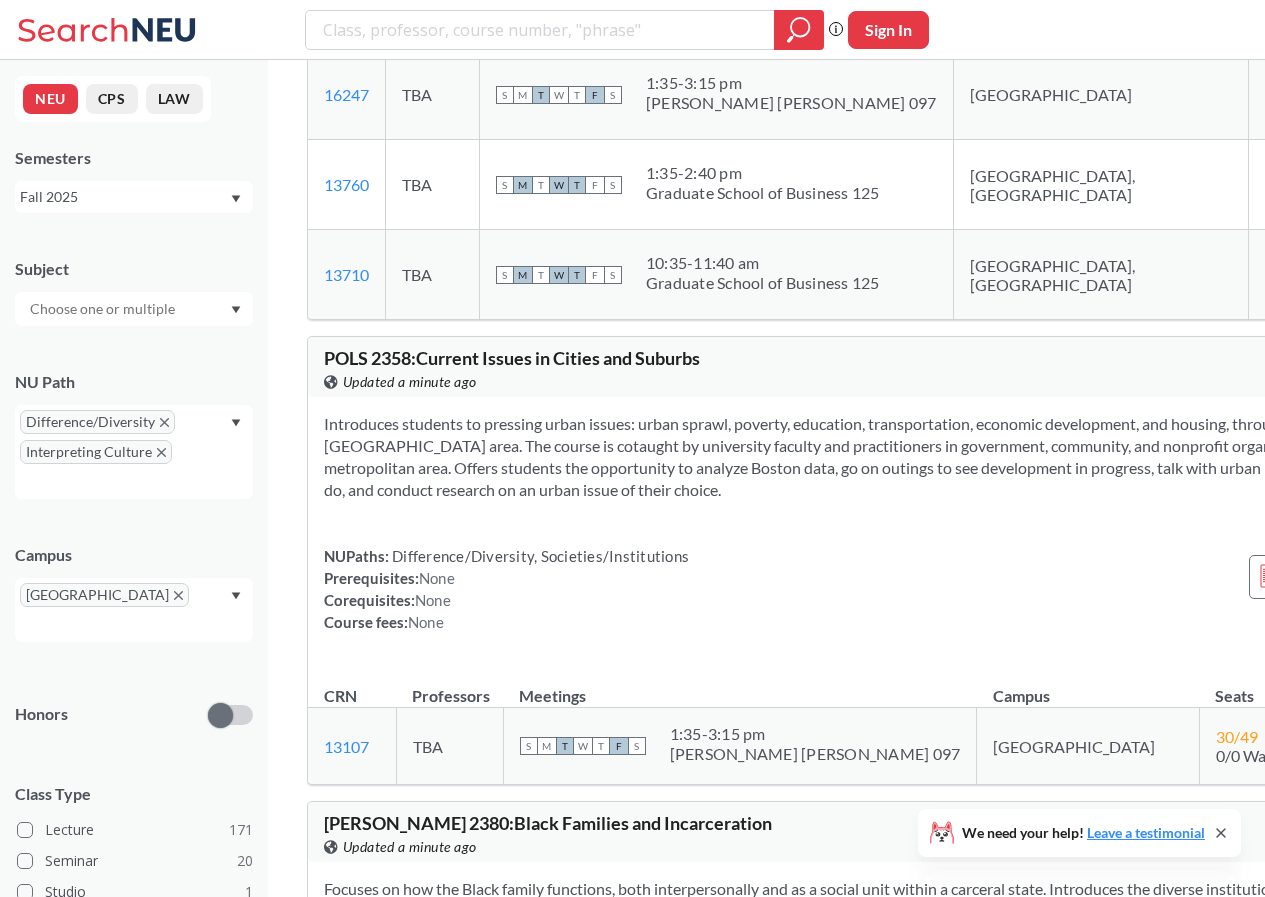 scroll, scrollTop: 64900, scrollLeft: 0, axis: vertical 